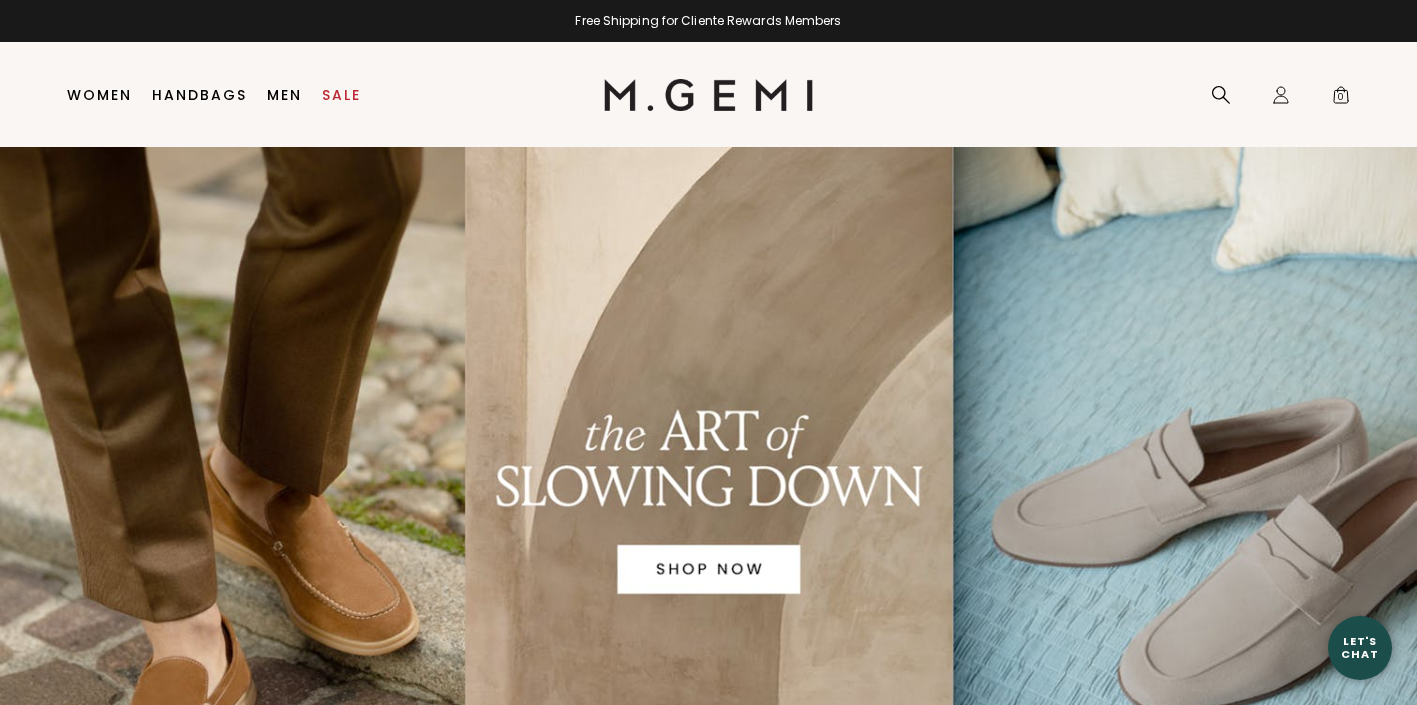scroll, scrollTop: 0, scrollLeft: 0, axis: both 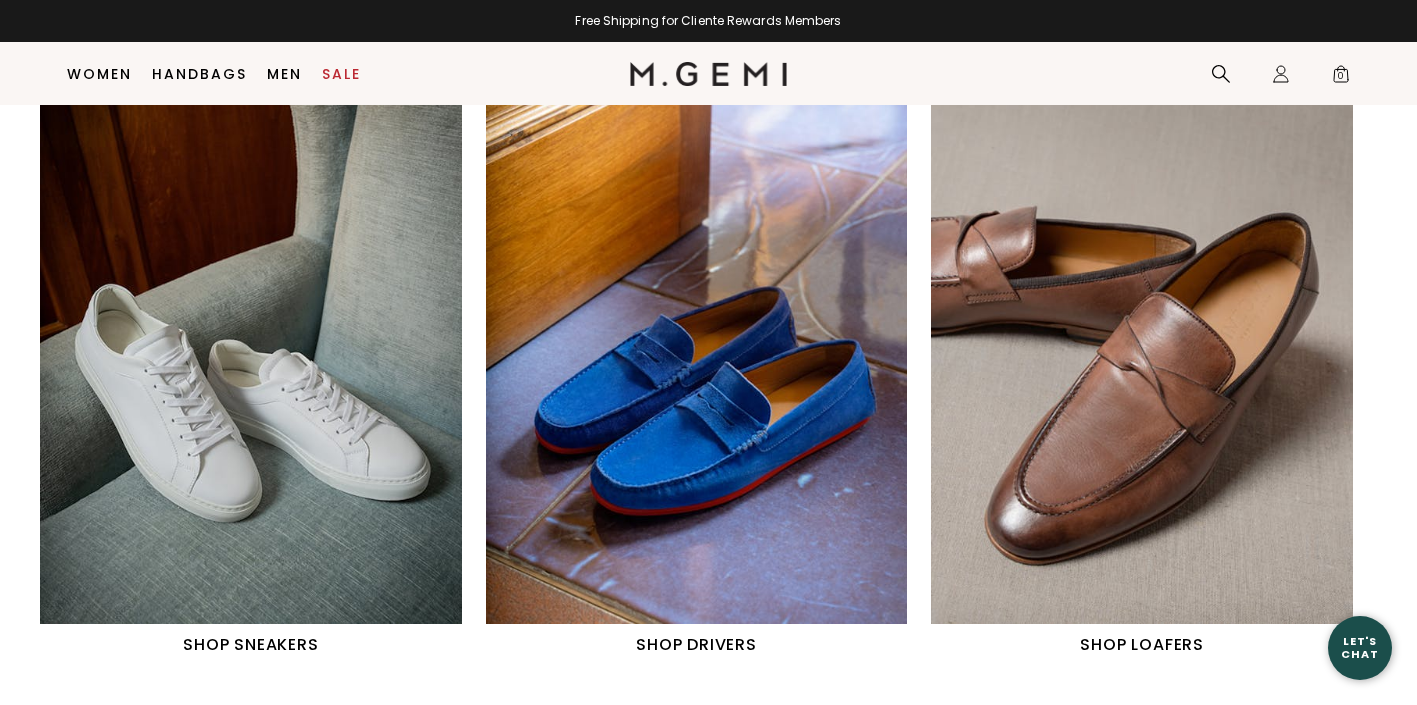 click at bounding box center (1142, 360) 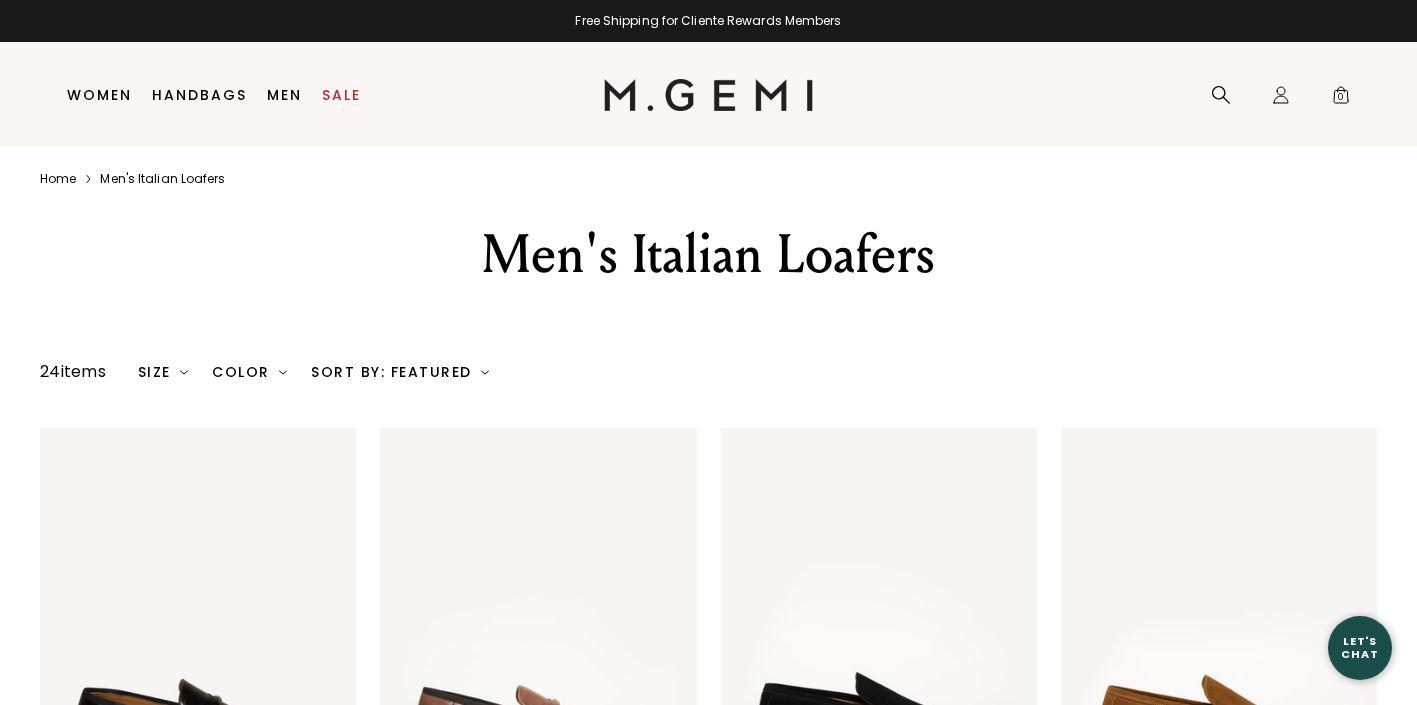 scroll, scrollTop: 0, scrollLeft: 0, axis: both 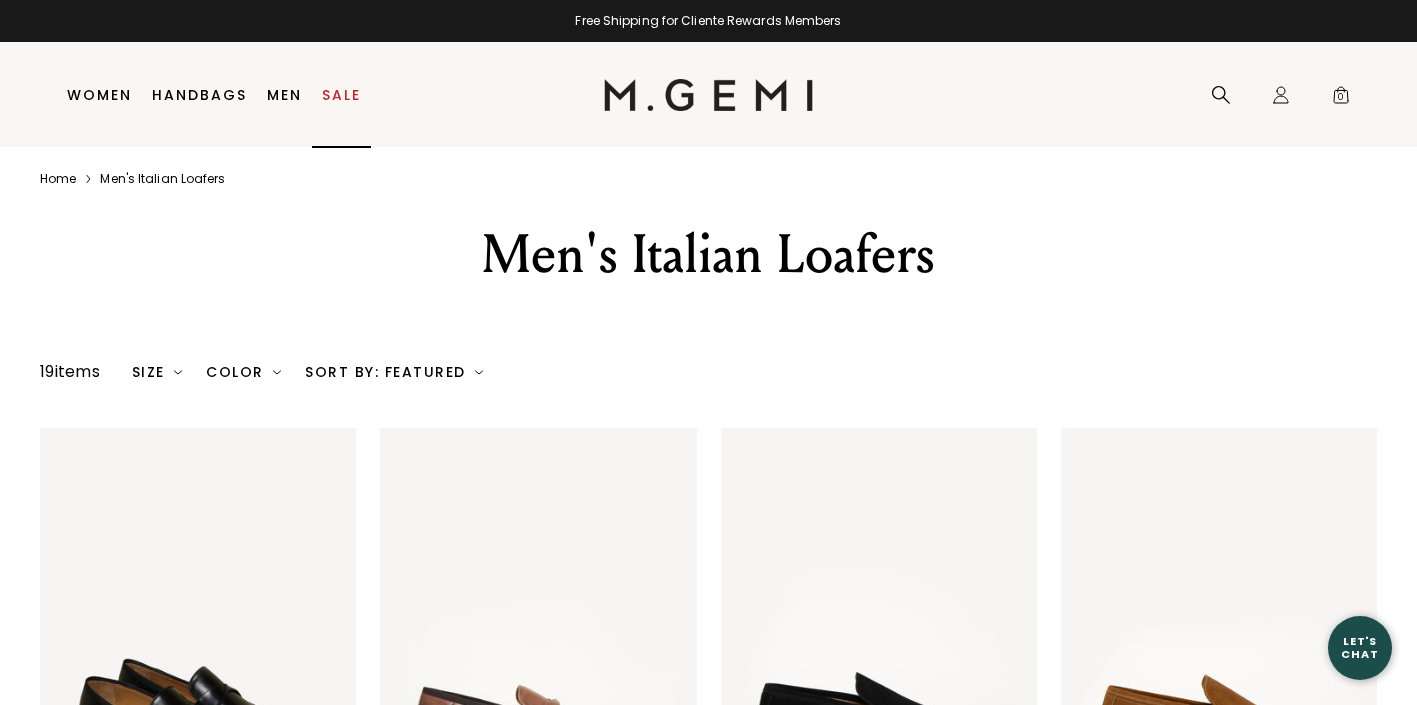 click on "Sale" at bounding box center [341, 95] 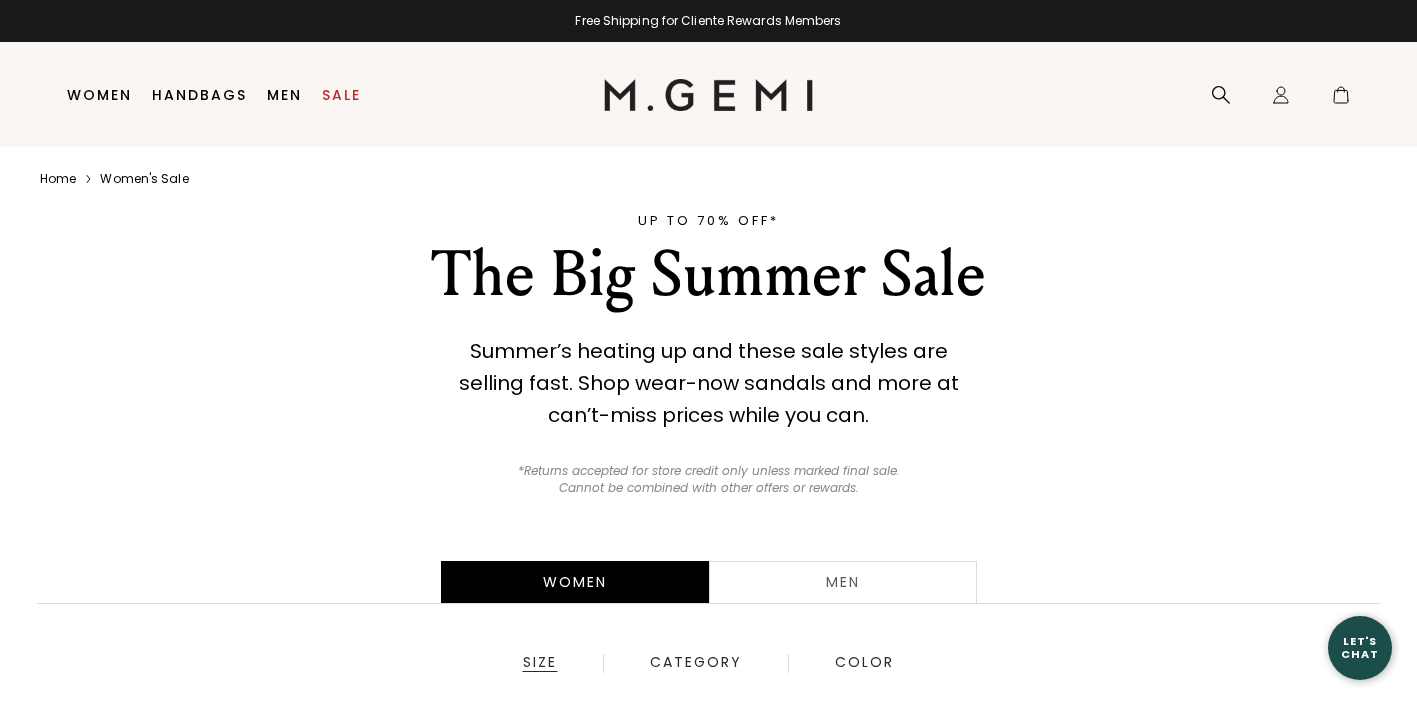 scroll, scrollTop: 0, scrollLeft: 0, axis: both 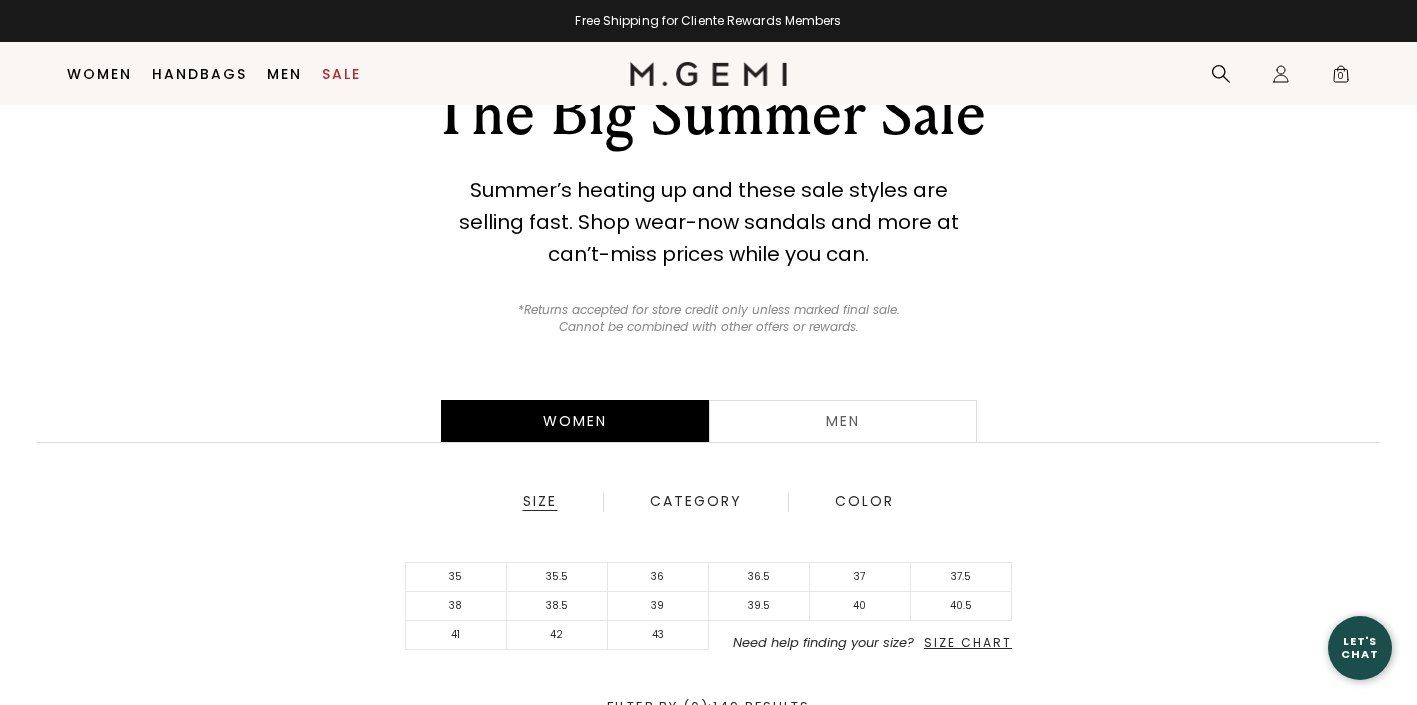 click on "Men" at bounding box center (843, 421) 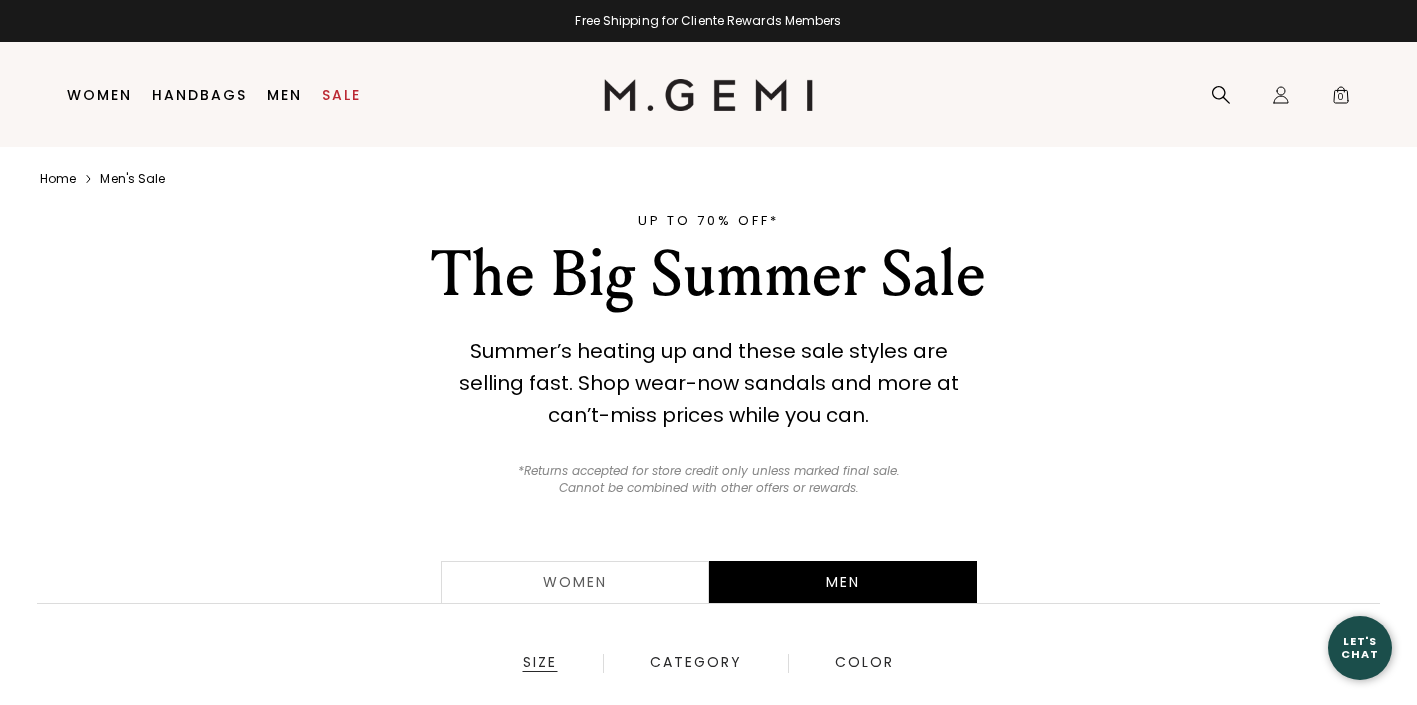 scroll, scrollTop: 0, scrollLeft: 0, axis: both 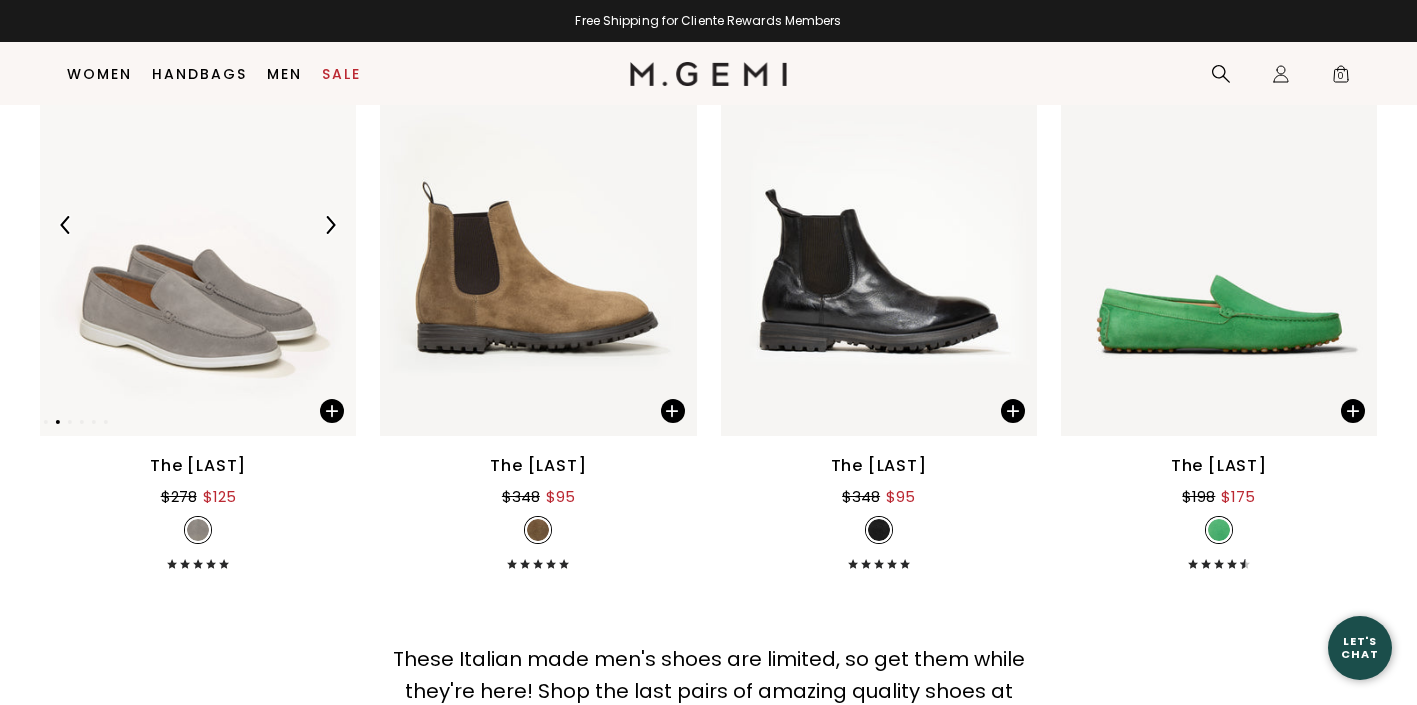click at bounding box center [198, 225] 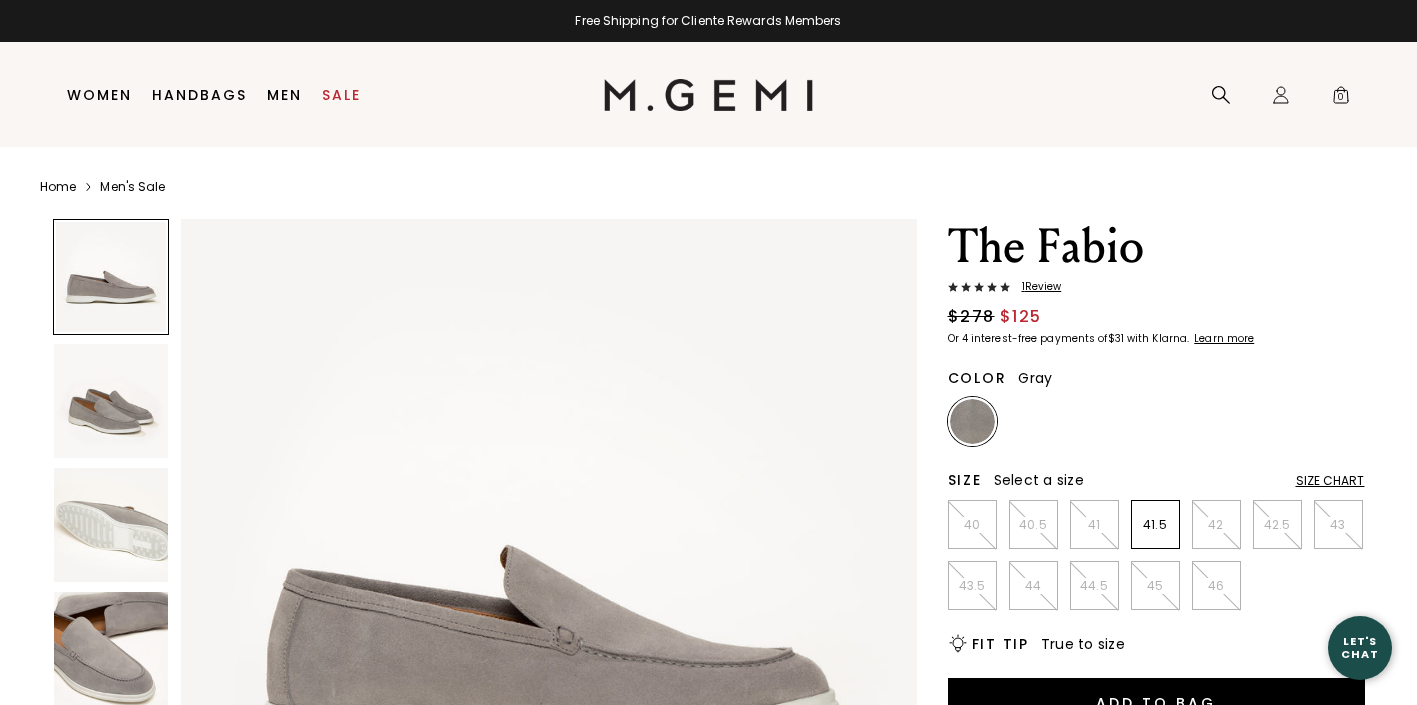 scroll, scrollTop: 0, scrollLeft: 0, axis: both 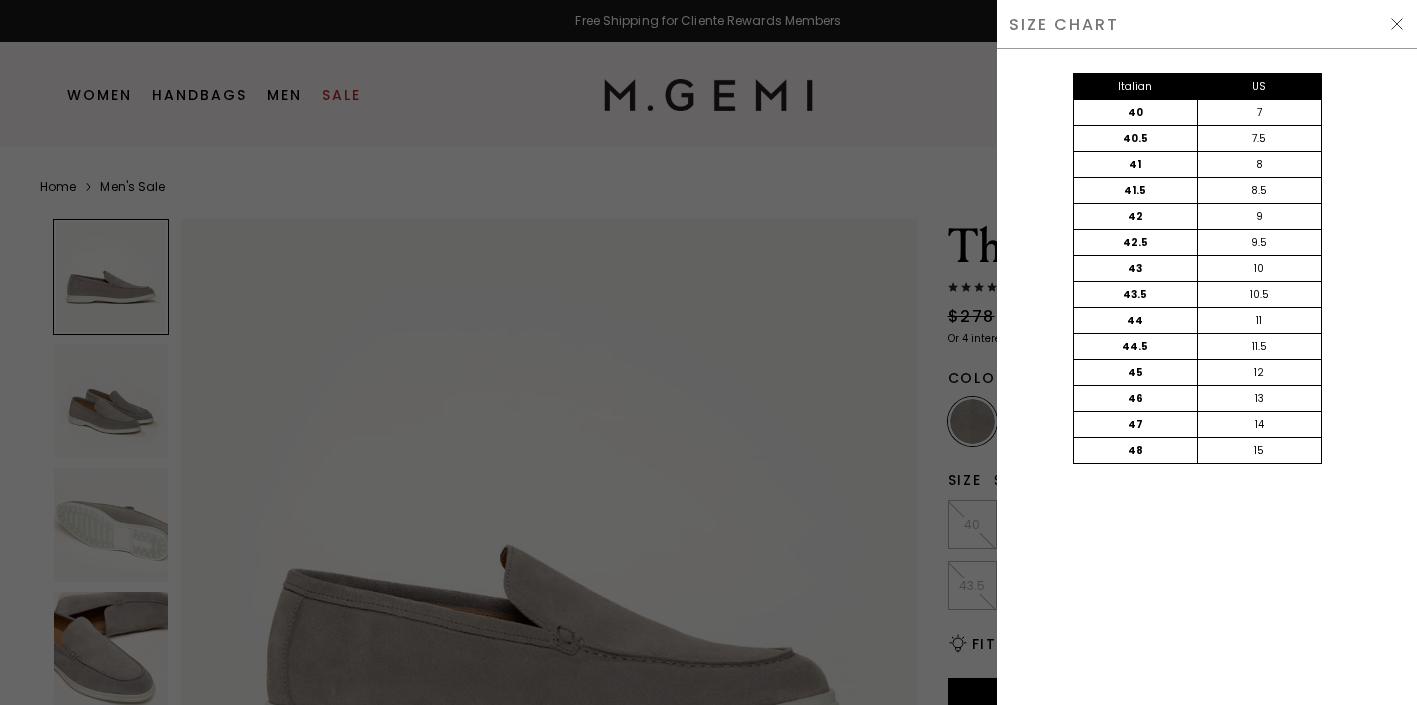 click at bounding box center [708, 352] 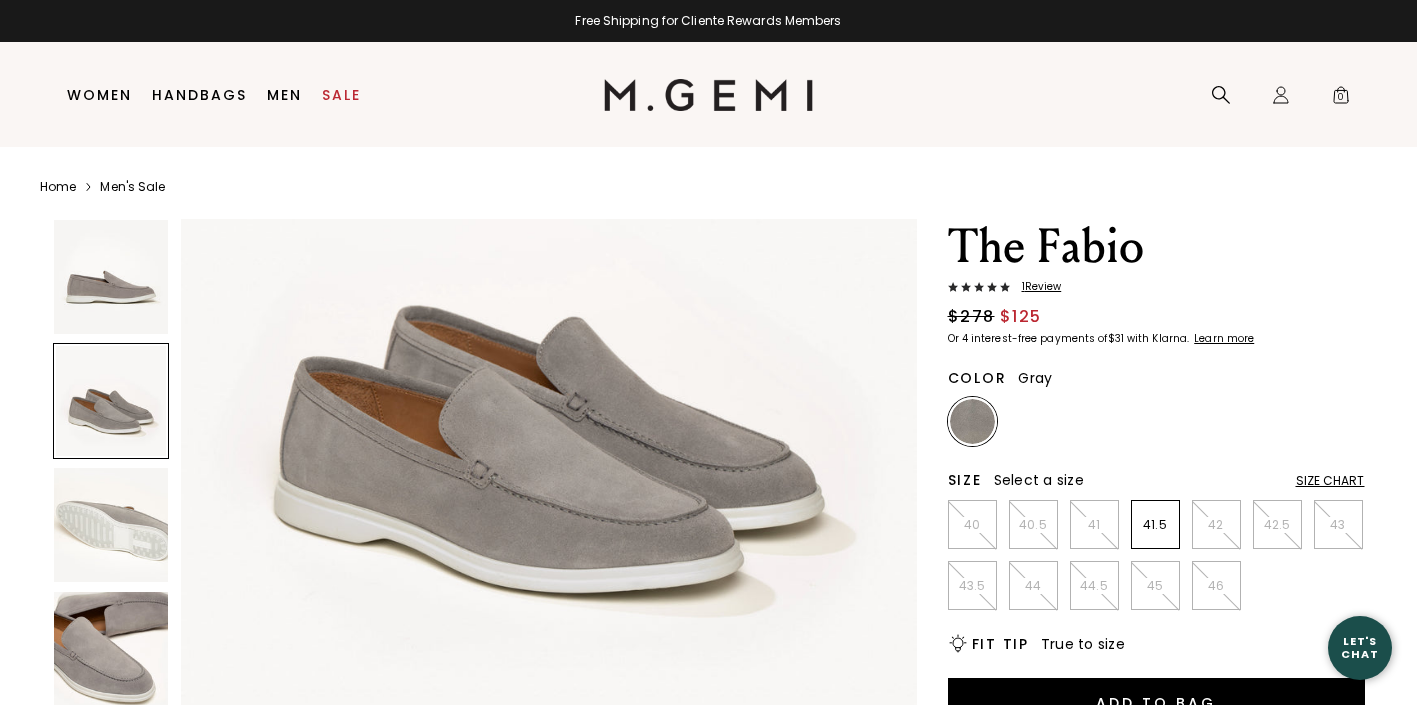 scroll, scrollTop: 950, scrollLeft: 0, axis: vertical 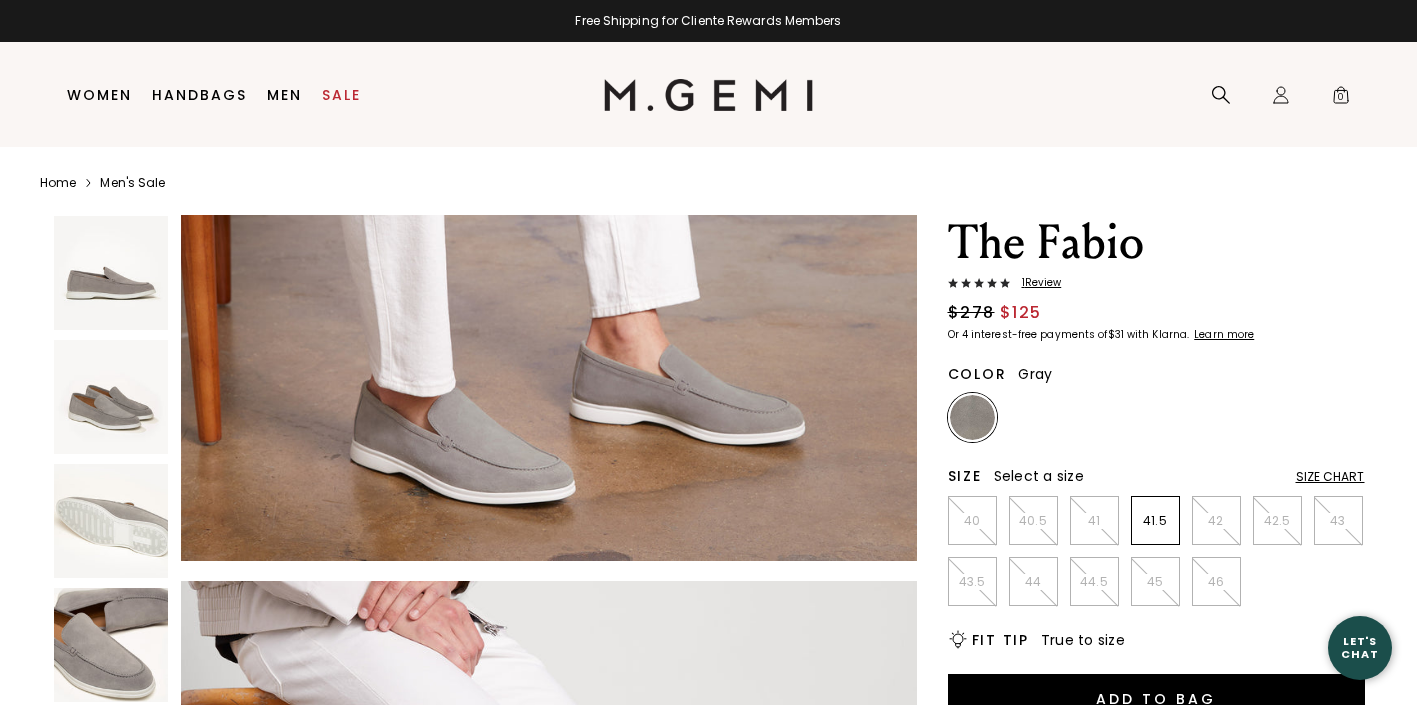 click on "$278 $125" at bounding box center [1156, 313] 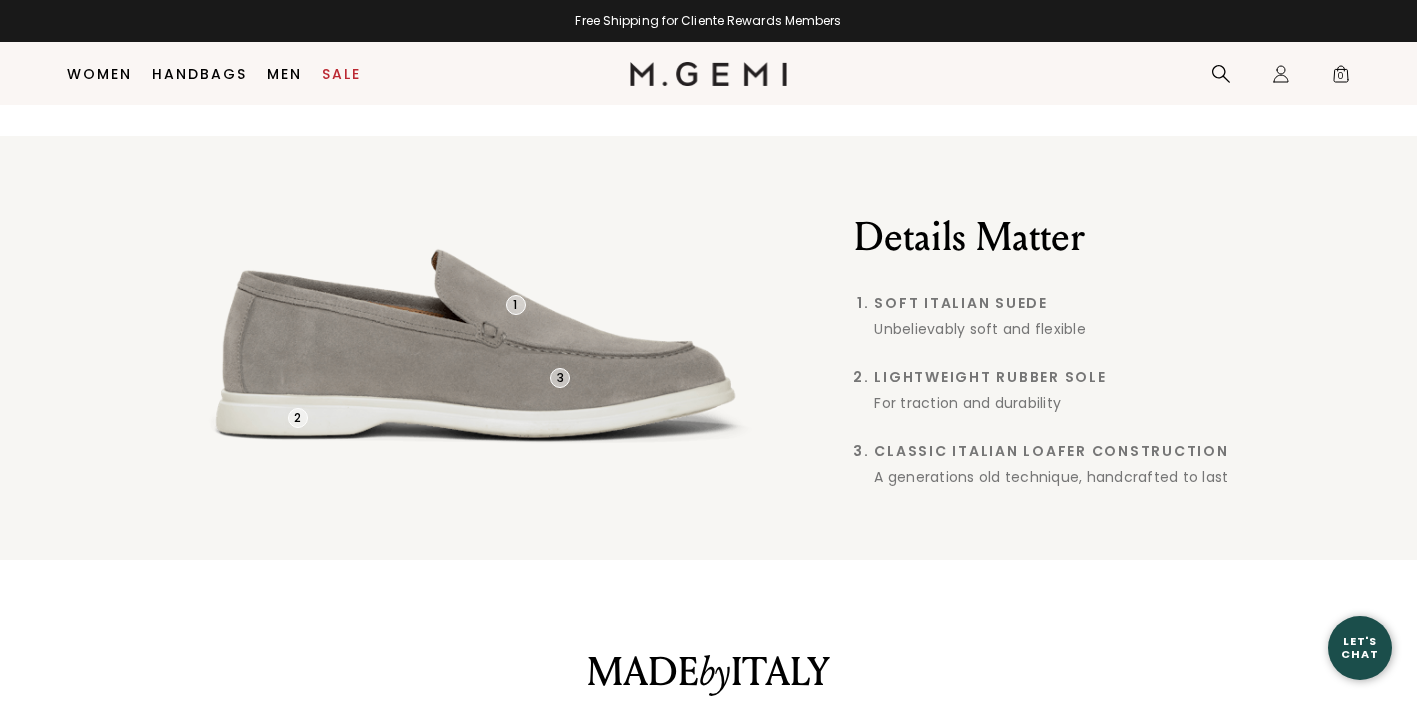 scroll, scrollTop: 1183, scrollLeft: 0, axis: vertical 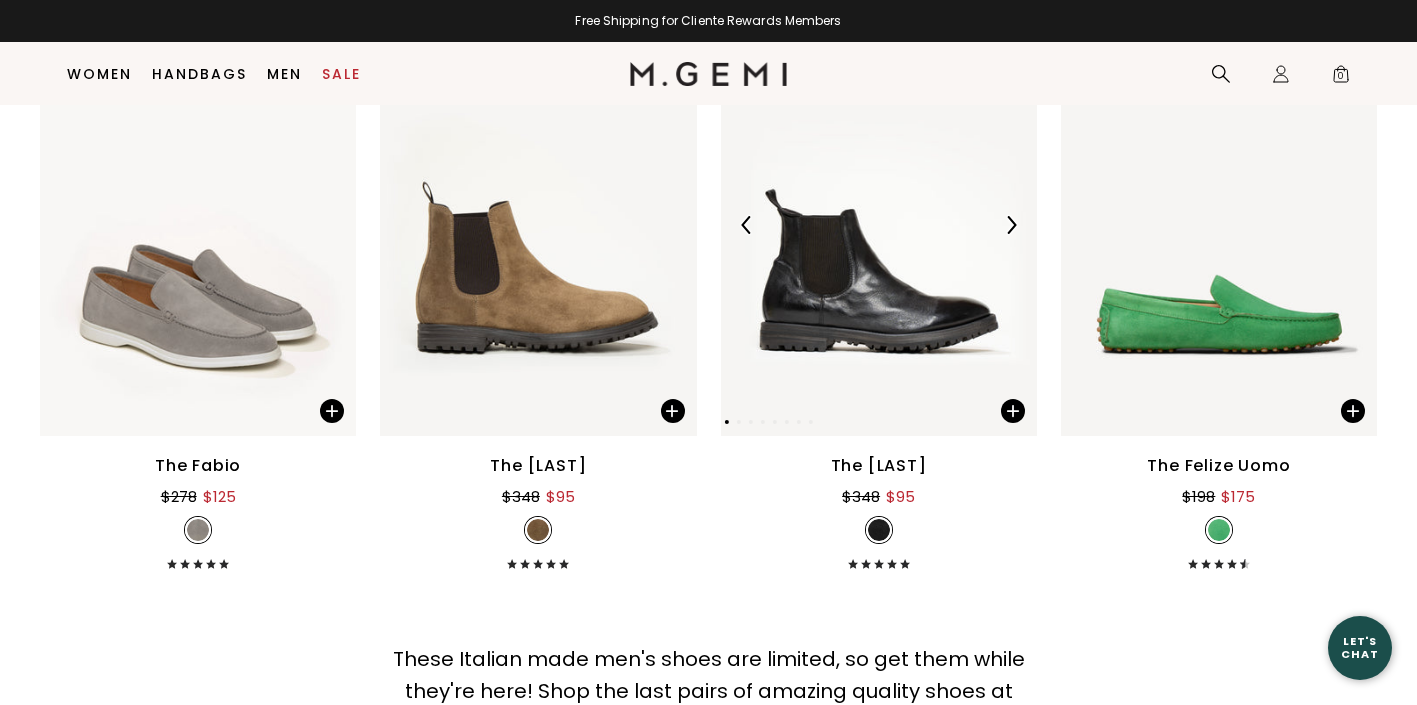click at bounding box center (879, 225) 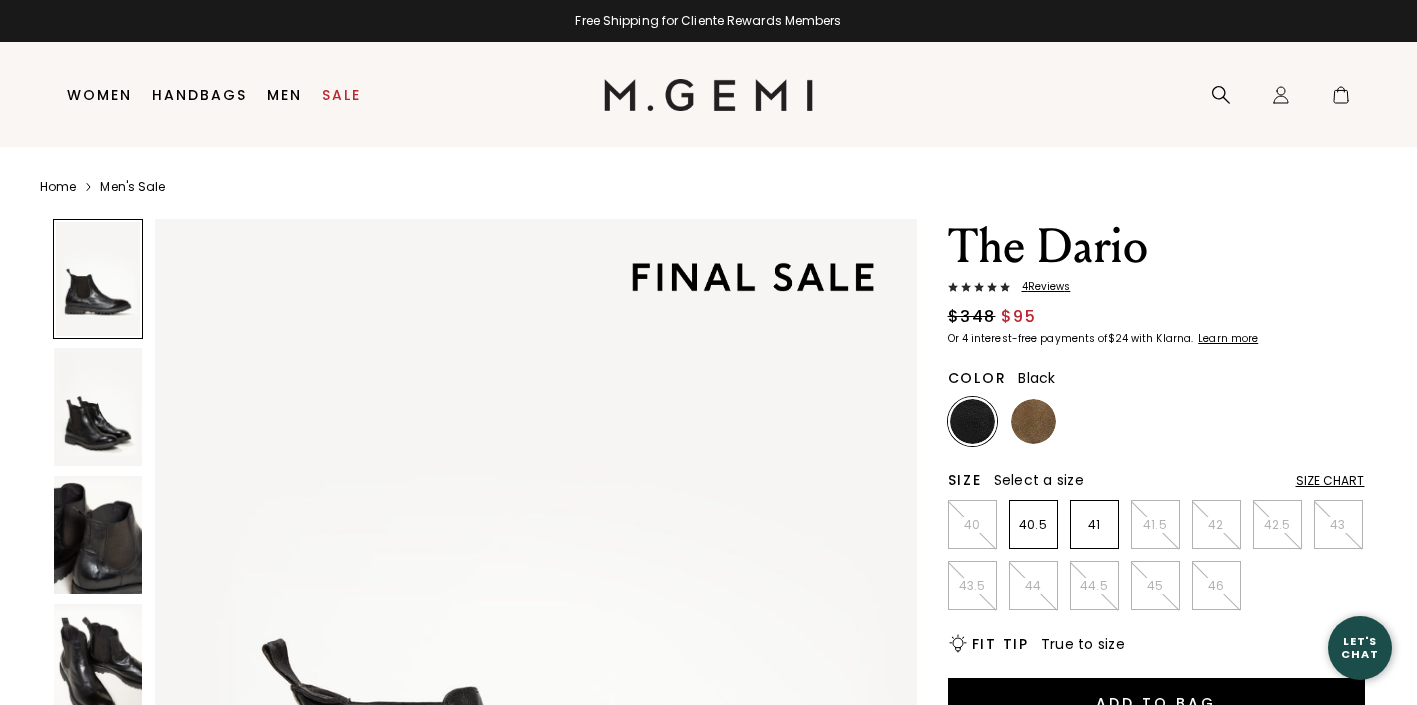 scroll, scrollTop: 0, scrollLeft: 0, axis: both 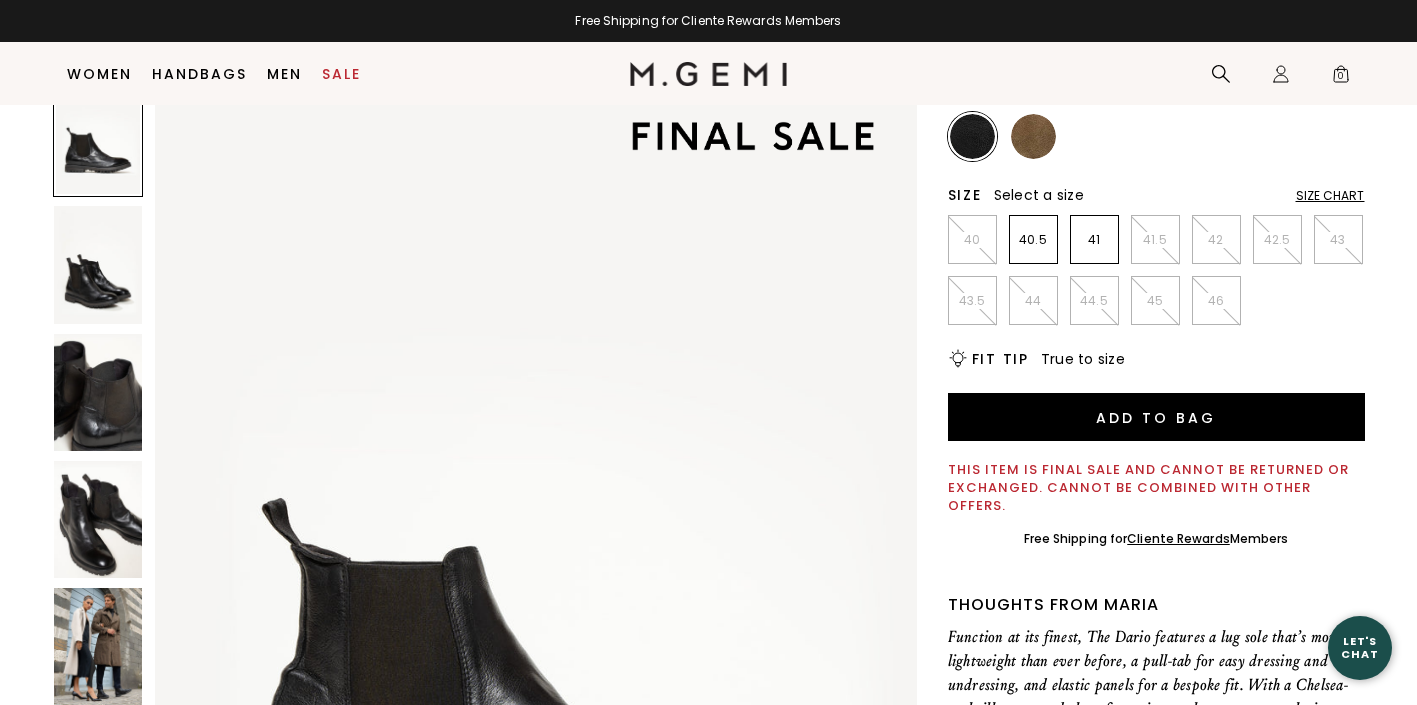 click on "The Dario 4  Review s $348 $95
Or 4 interest-free payments of  $24   with Klarna Learn more
Color  Black Size Select a size Size Chart 40 40.5 41 41.5 42 42.5 43 43.5 44 44.5 45 46 Icons/20x20/bulb@2x Fit Tip True to size Add to Bag This item is final sale and cannot be returned or exchanged.   Cannot be combined with other offers. Free Shipping for  Cliente Rewards  Members Thoughts from Maria Function at its finest, The Dario features a lug sole that’s more lightweight than ever before, a pull-tab for easy dressing and undressing, and elastic panels for a bespoke fit. With a Chelsea-cool silhouette and clean front, it complements any aesthetic. Details Italian calf leather upper
Leather lining
Lightweight, EVA rubber lug sole
Elastic gore panels
Pull-tab
30mm (1") heel
150mm (5.9") shaft height
100mm (3.9") shaft diameter Handmade in Tuscany, Italy Shipping" at bounding box center [1156, 515] 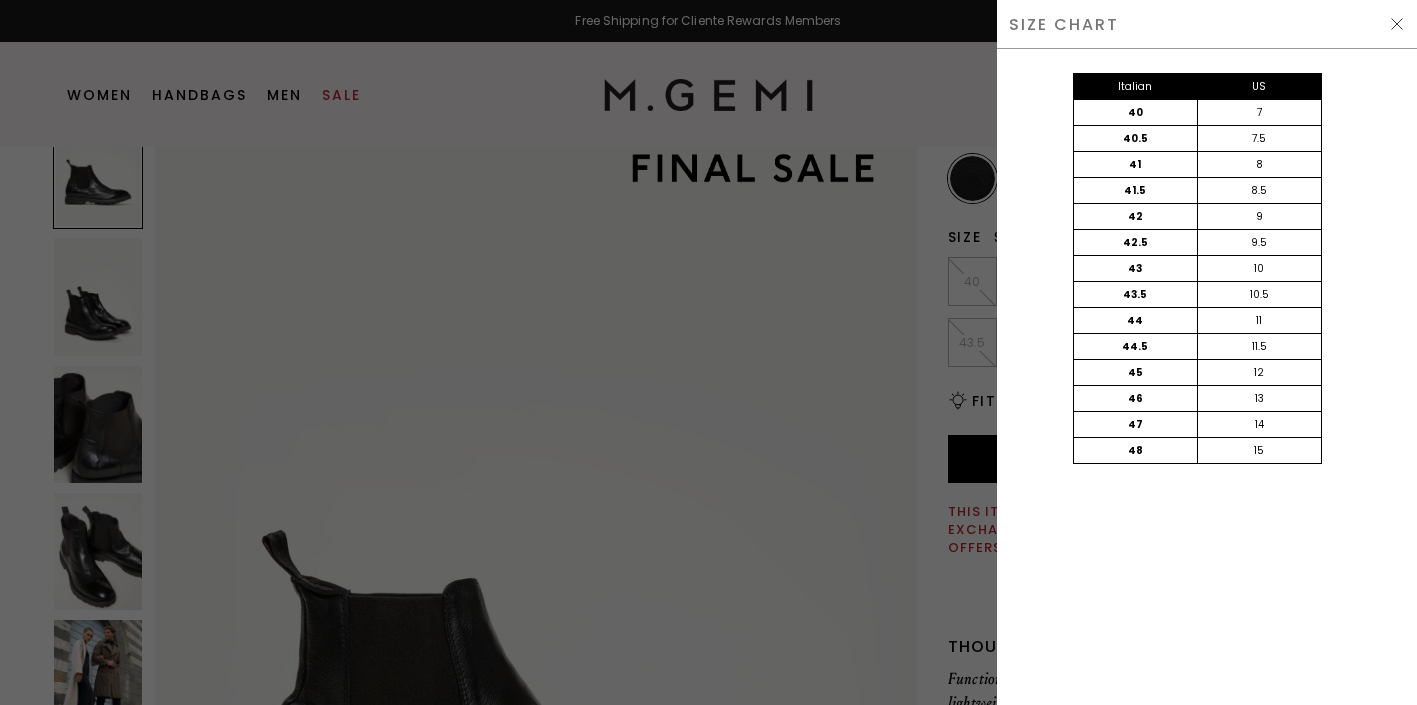 click at bounding box center (708, 352) 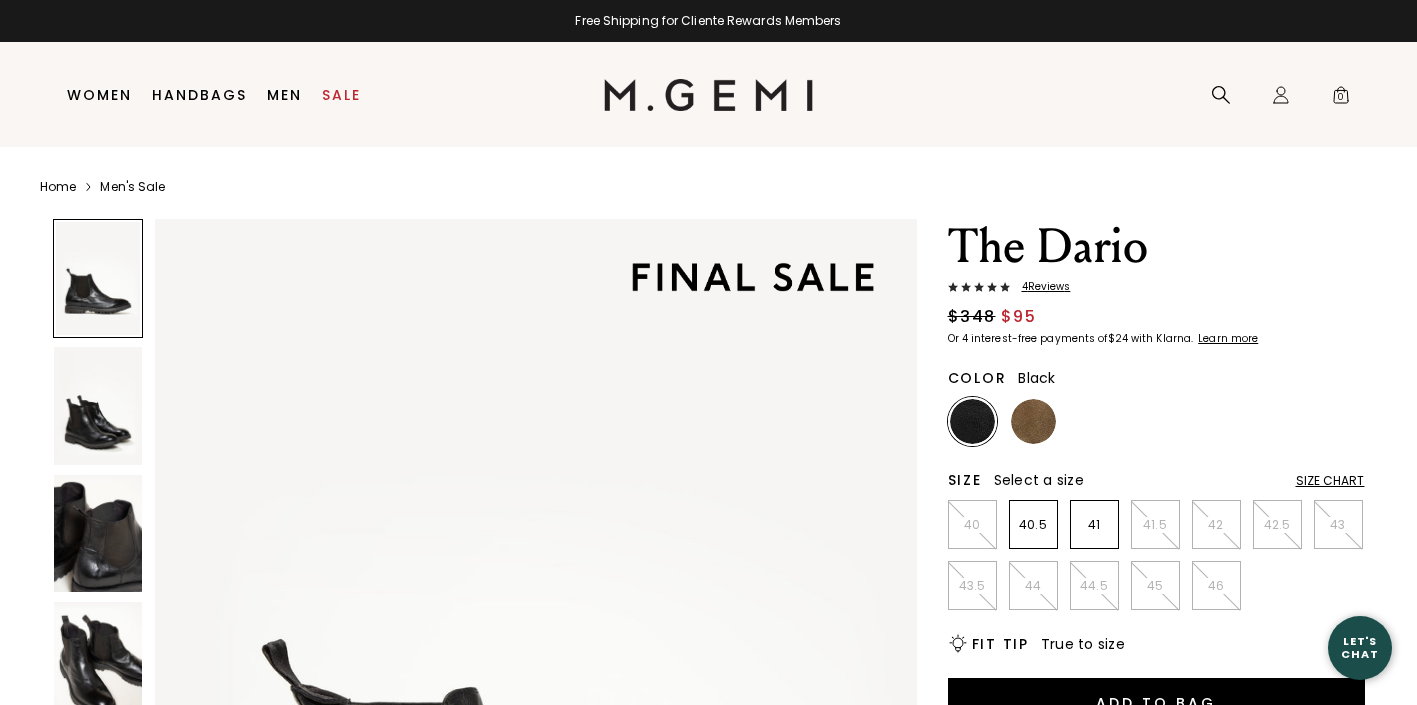 scroll, scrollTop: 0, scrollLeft: 0, axis: both 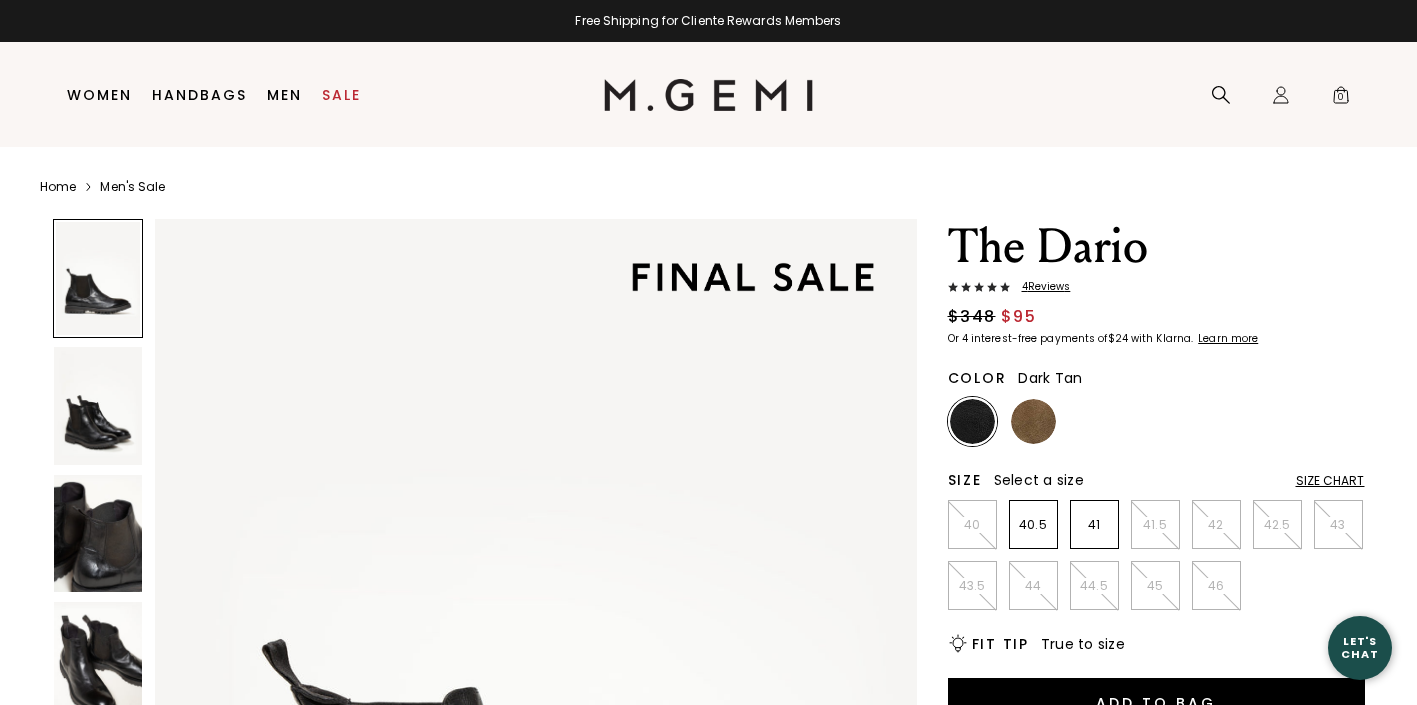 click at bounding box center [1033, 421] 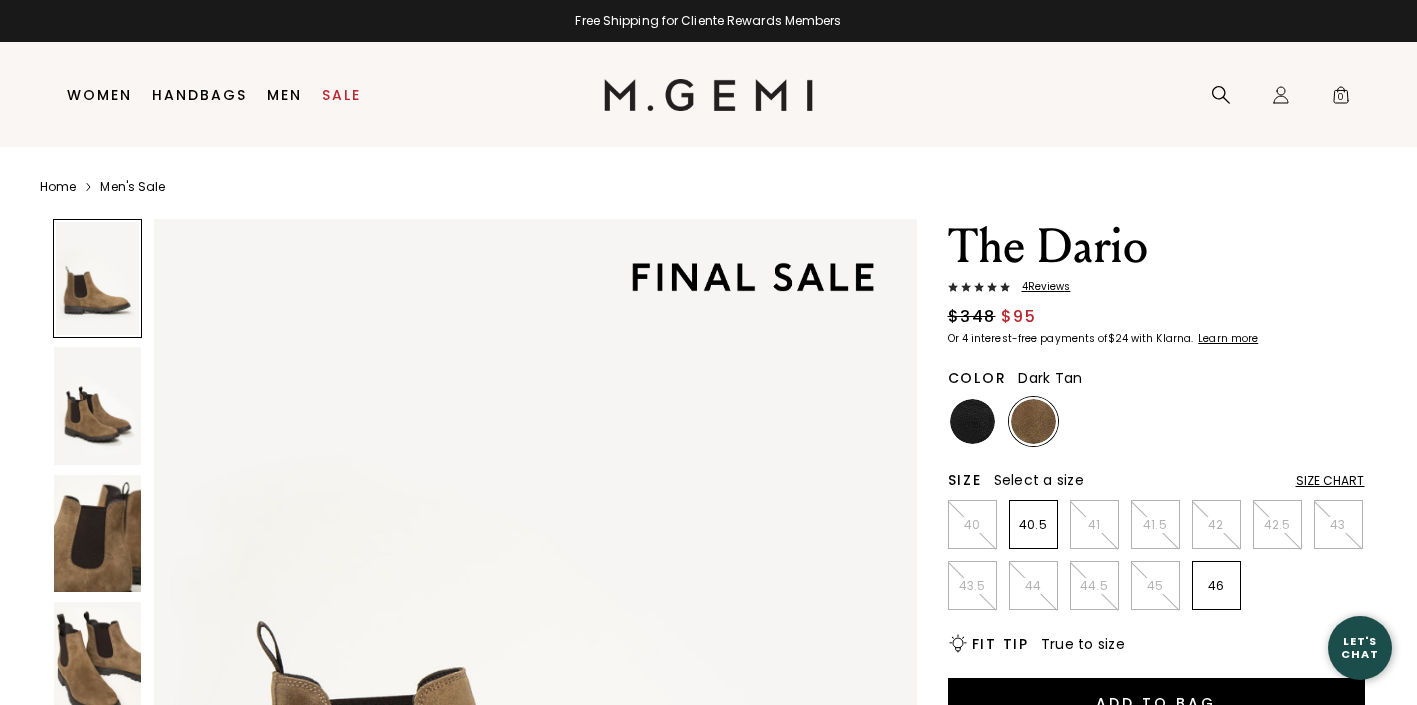 scroll, scrollTop: 0, scrollLeft: 0, axis: both 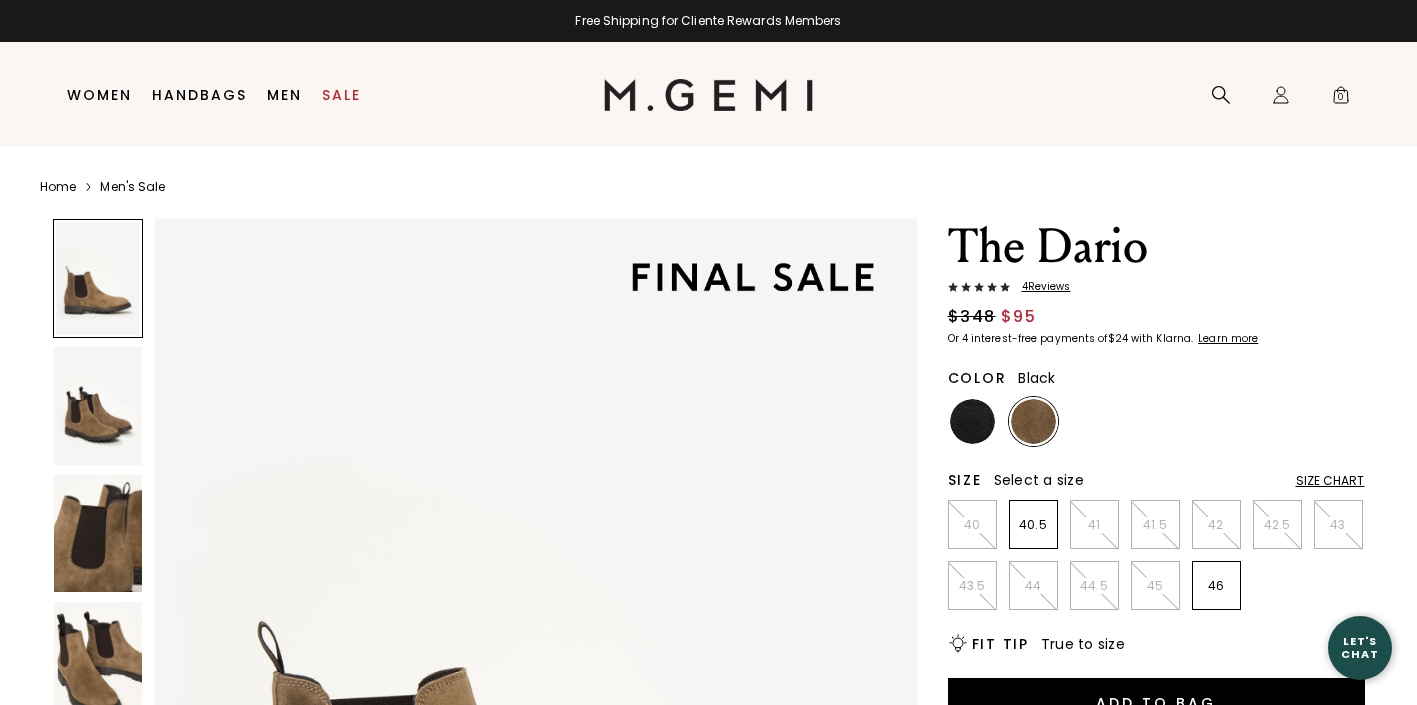 click at bounding box center (972, 421) 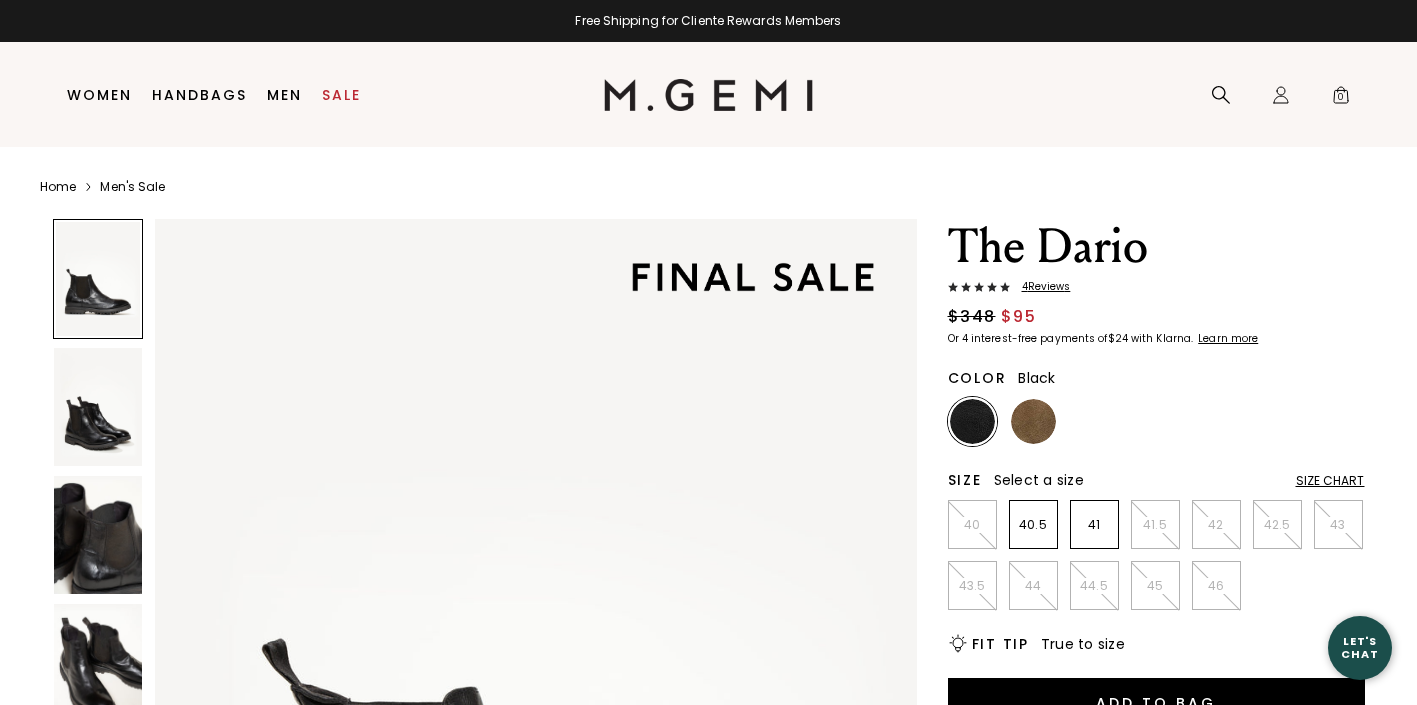 scroll, scrollTop: 0, scrollLeft: 0, axis: both 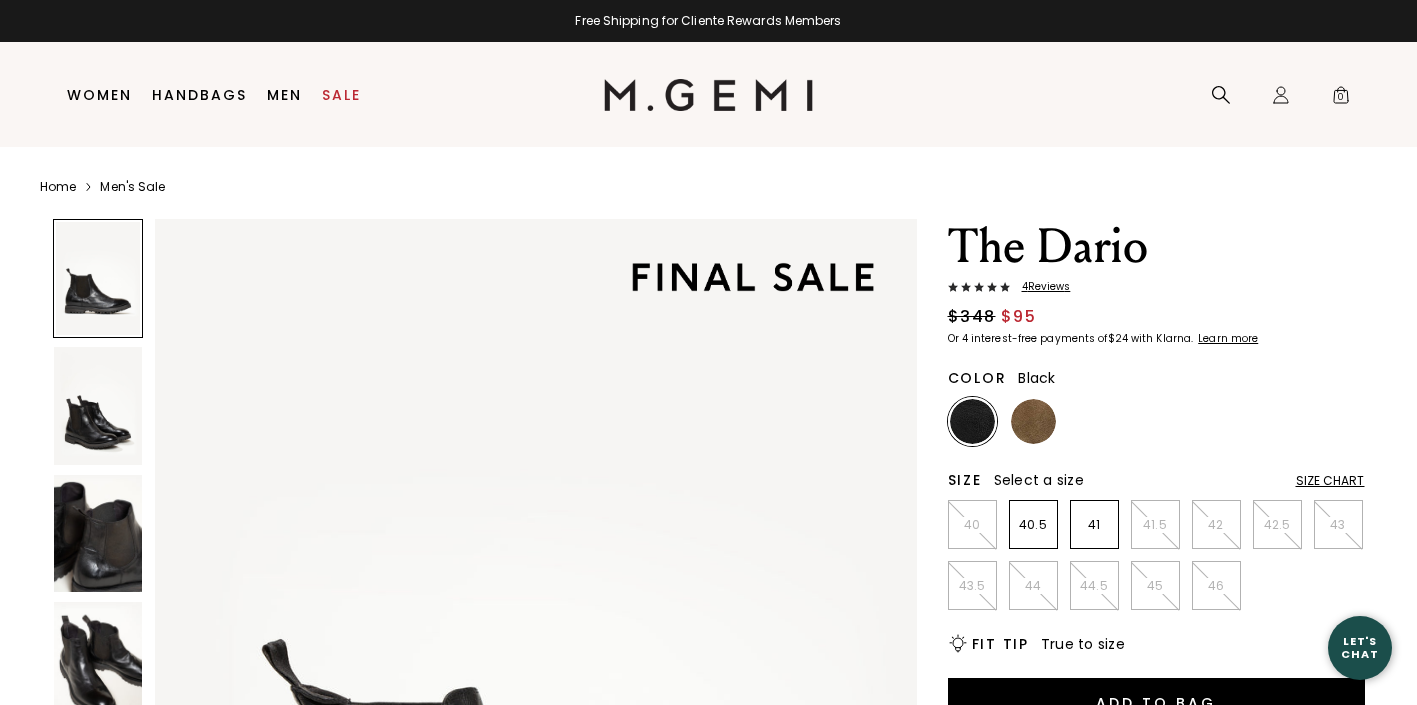 click on "Sale" at bounding box center [341, 95] 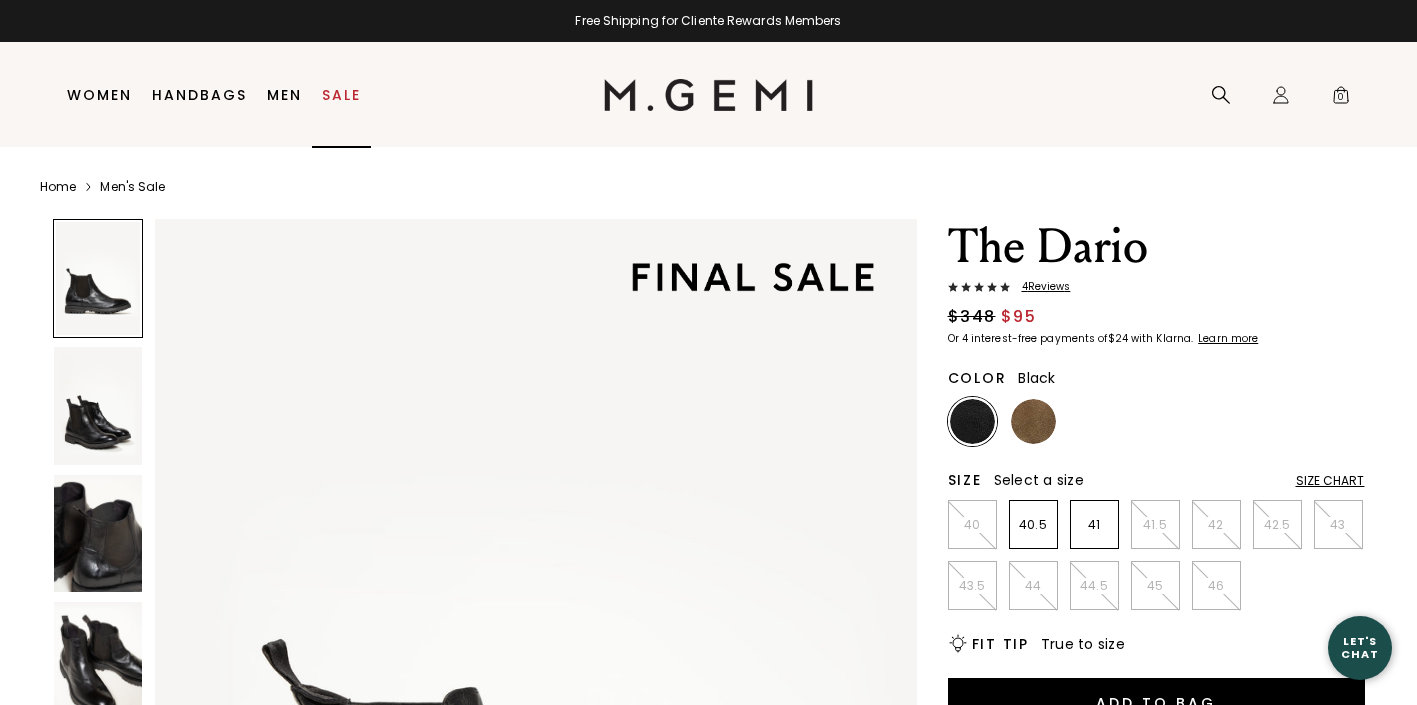 click on "Sale" at bounding box center (341, 95) 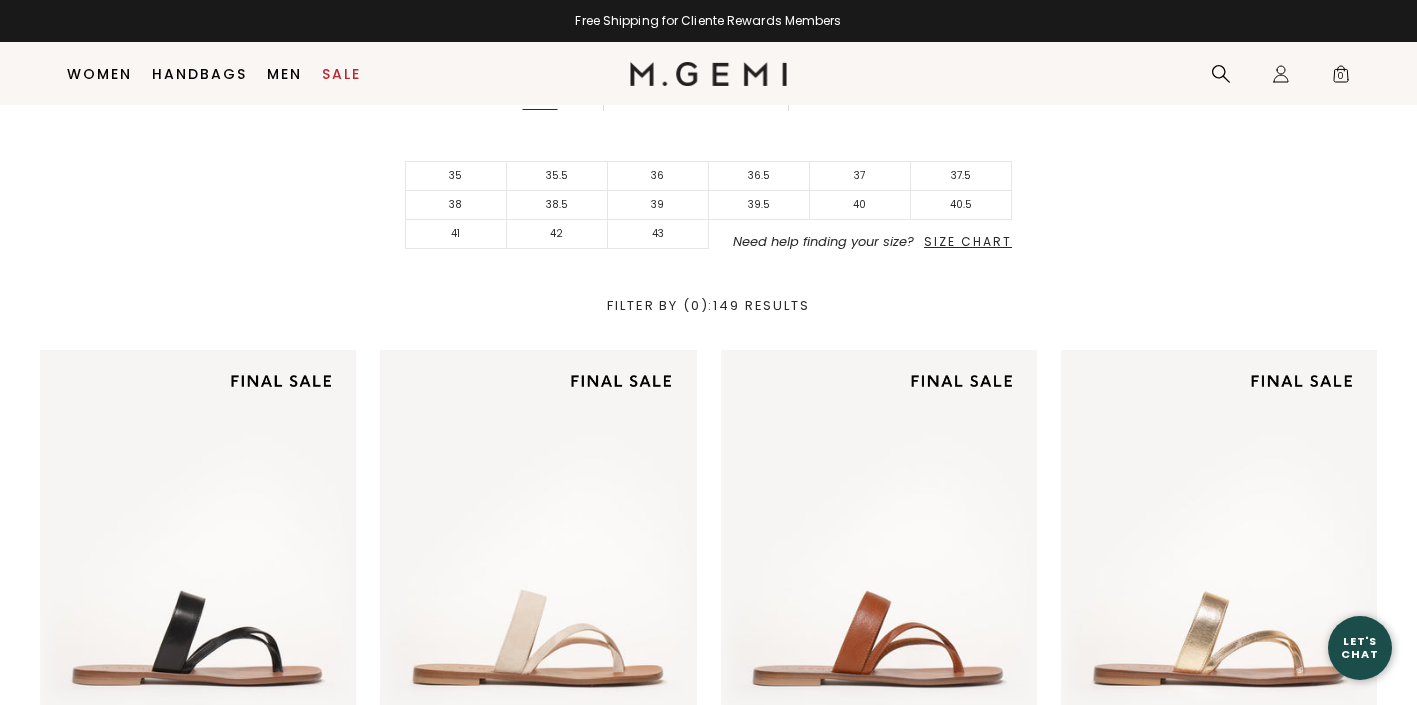 scroll, scrollTop: 0, scrollLeft: 0, axis: both 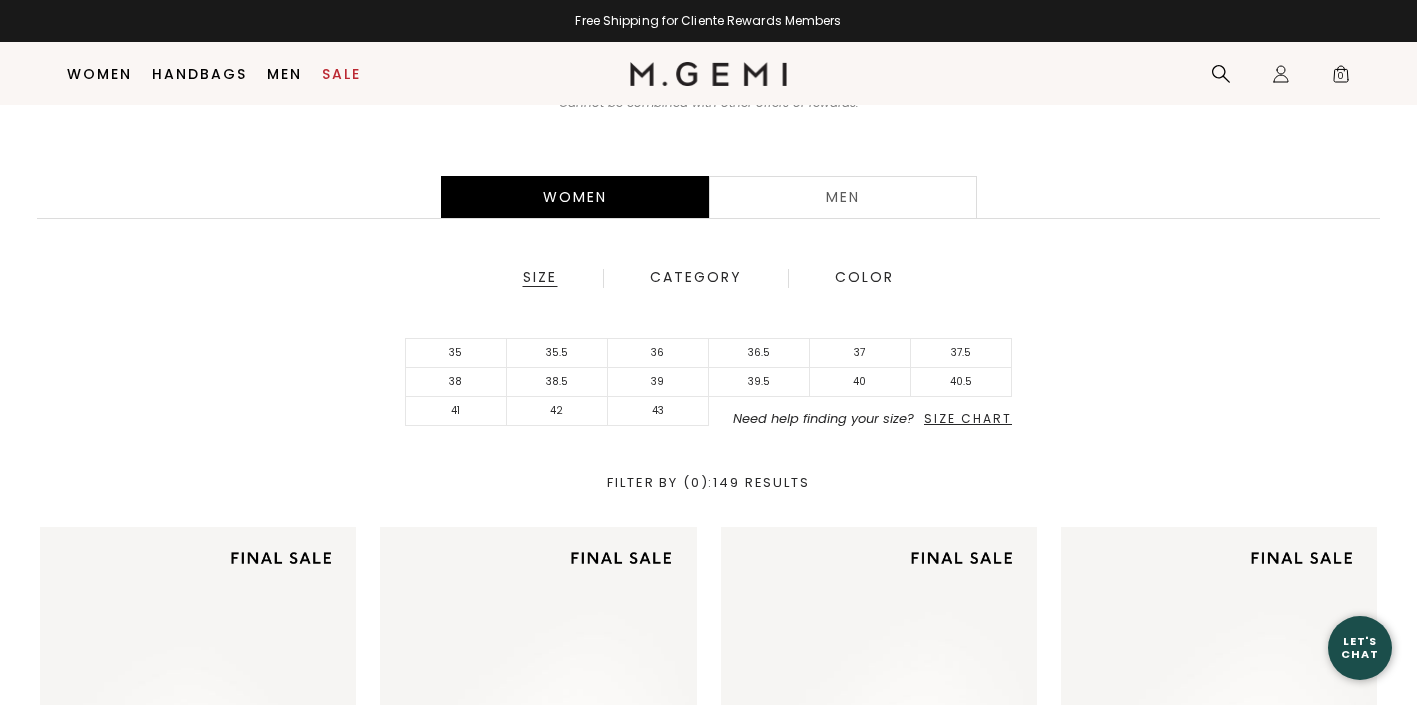 click on "Men" at bounding box center [843, 197] 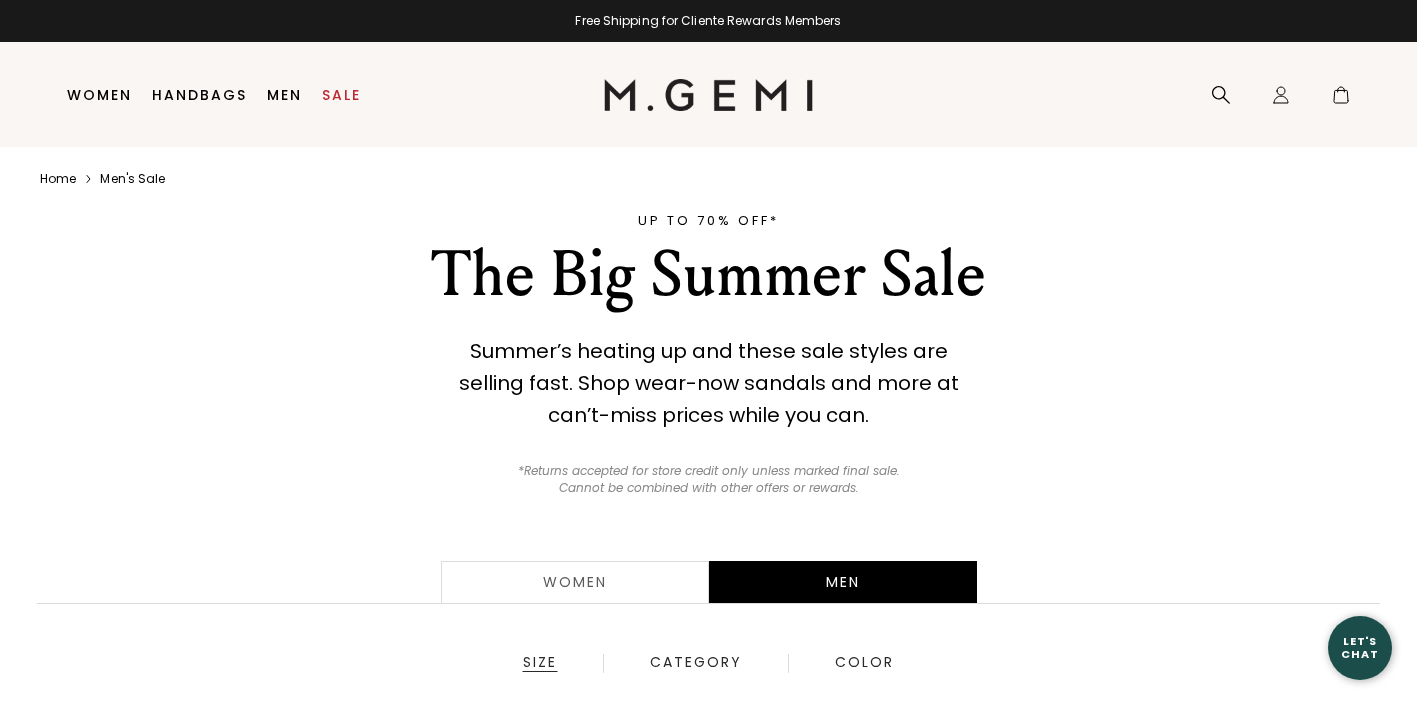 scroll, scrollTop: 0, scrollLeft: 0, axis: both 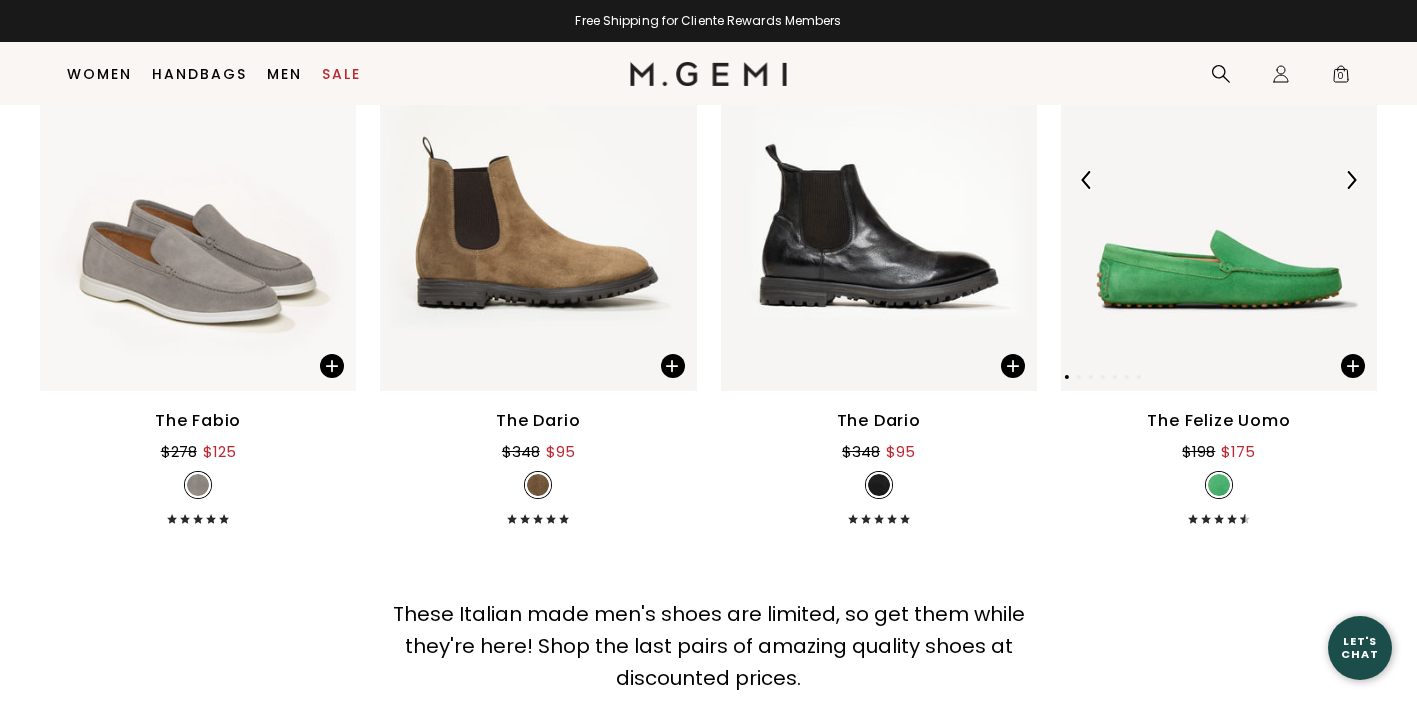 click at bounding box center (1219, 180) 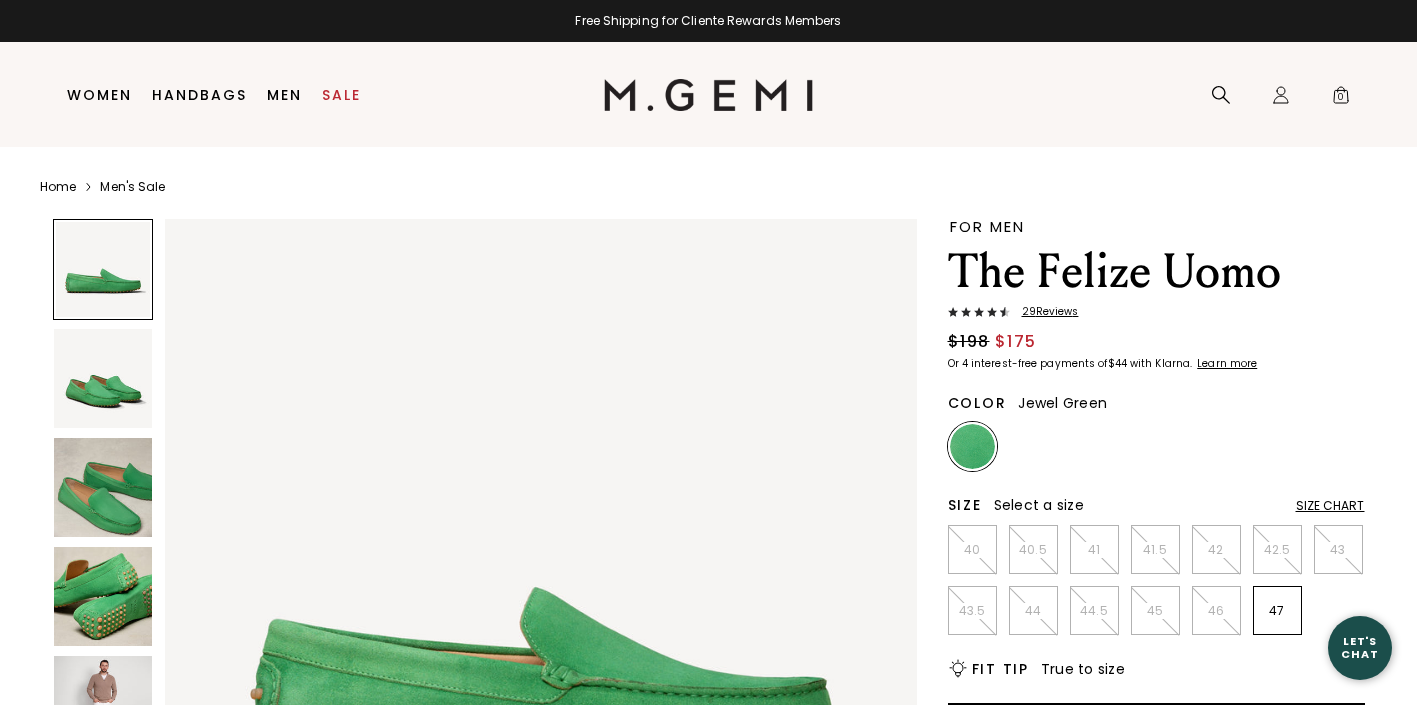 scroll, scrollTop: 0, scrollLeft: 0, axis: both 